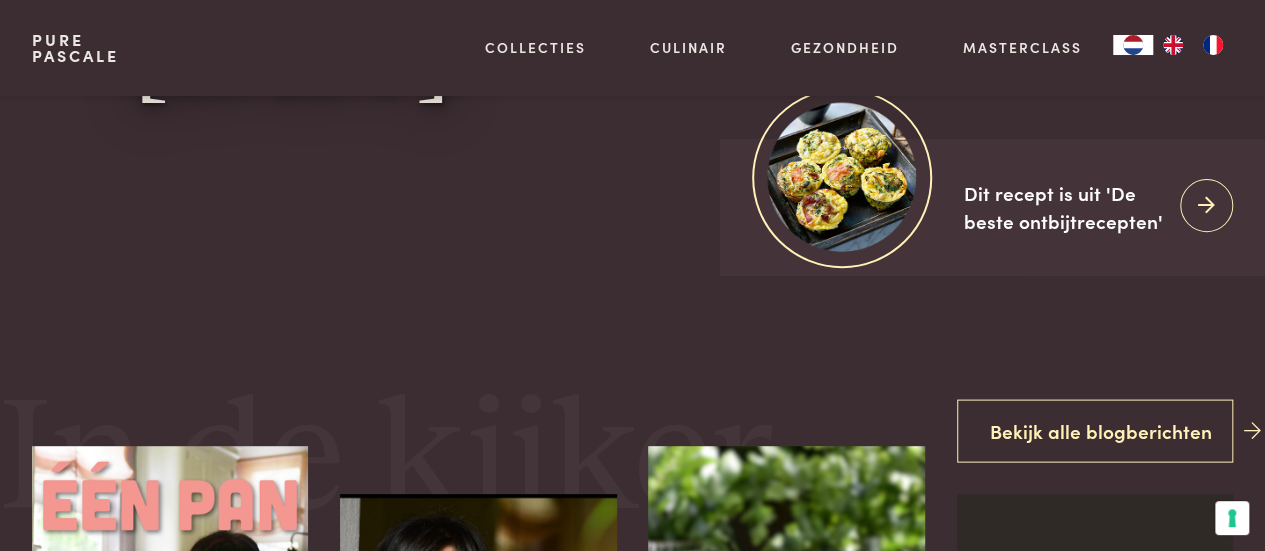 scroll, scrollTop: 250, scrollLeft: 0, axis: vertical 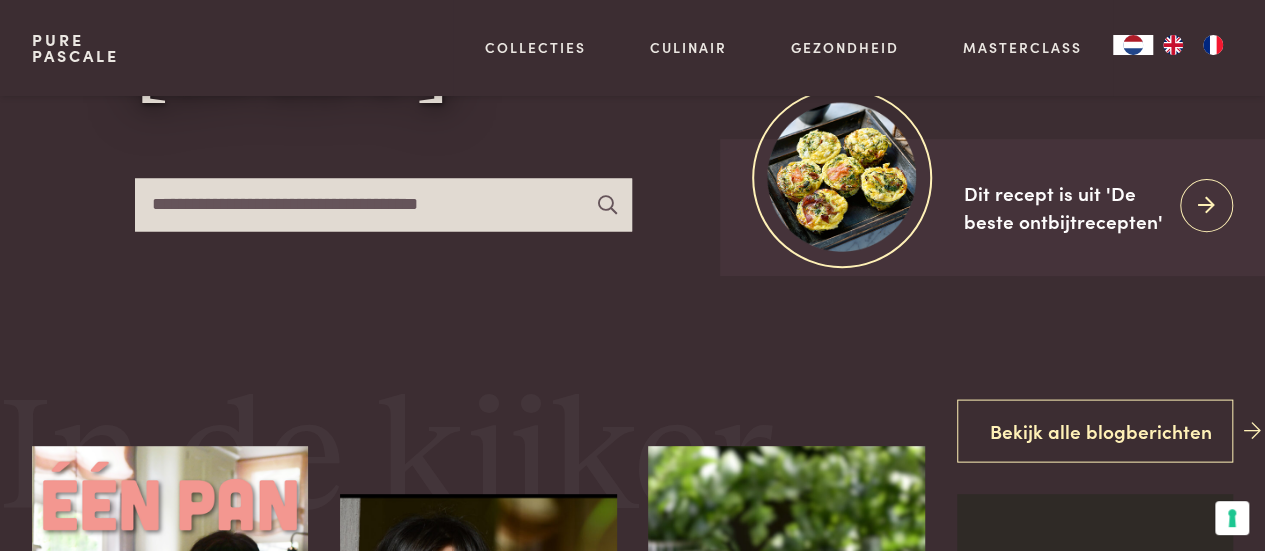 click at bounding box center (384, 204) 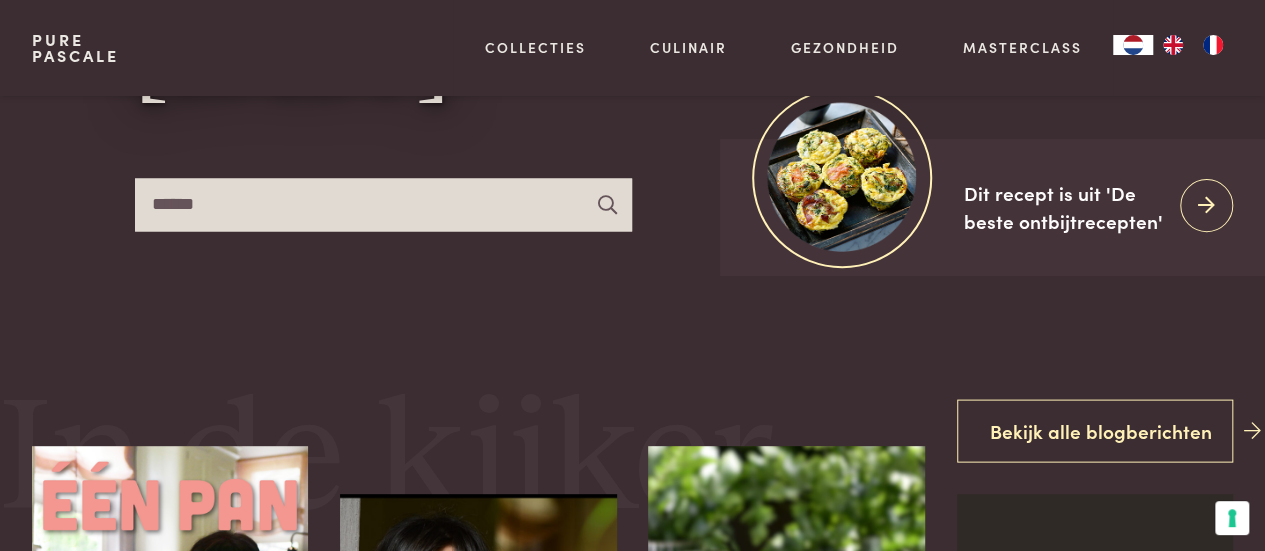 type on "******" 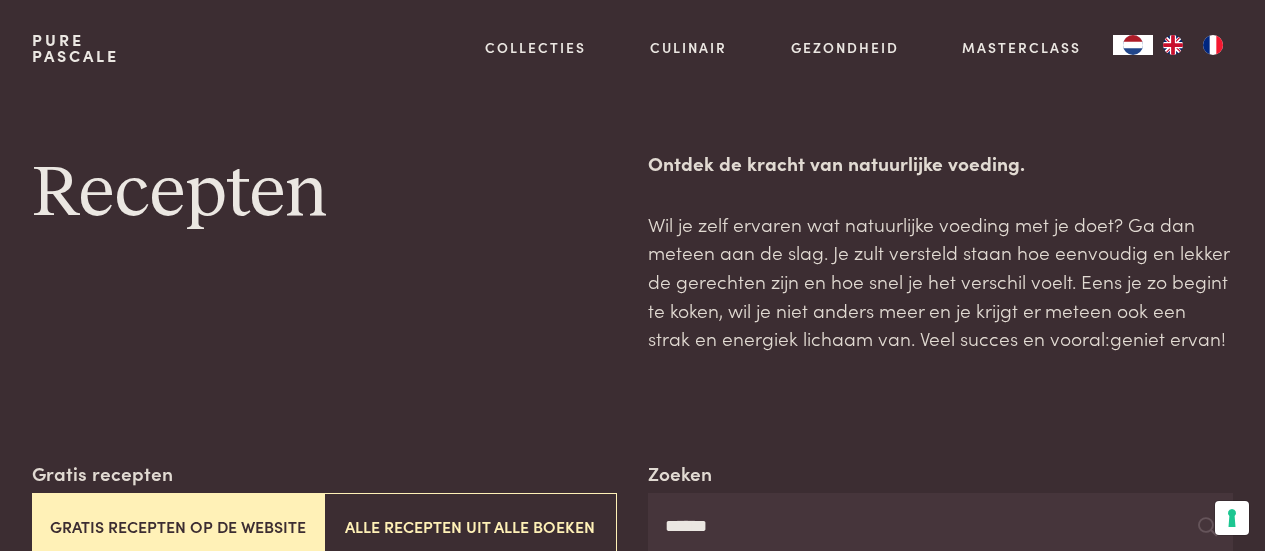 scroll, scrollTop: 0, scrollLeft: 0, axis: both 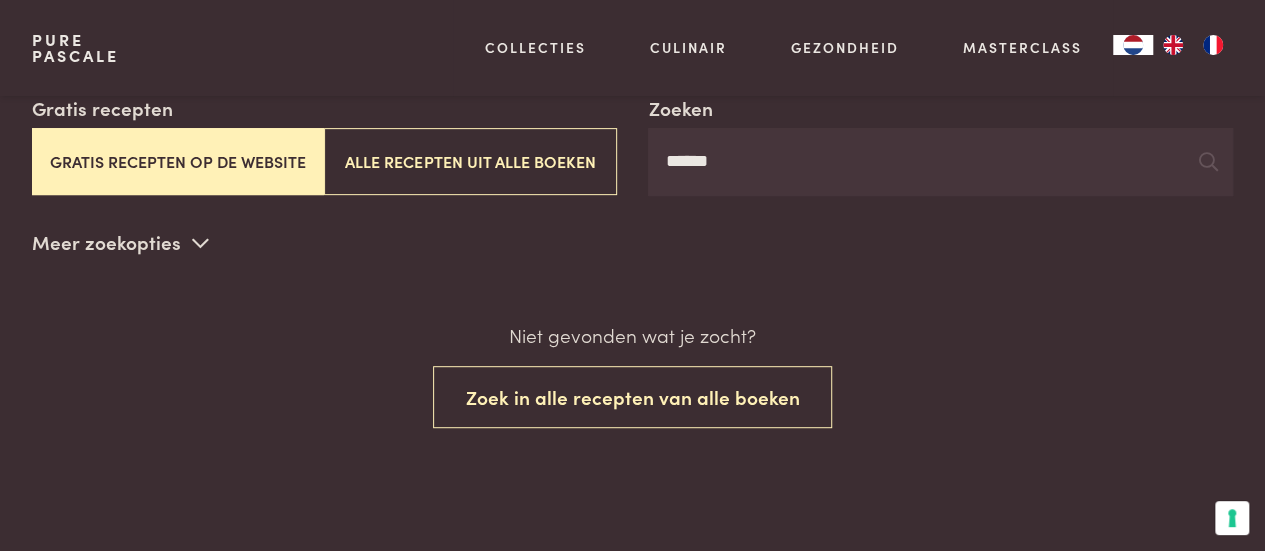 click on "Gratis recepten op de website" at bounding box center (178, 161) 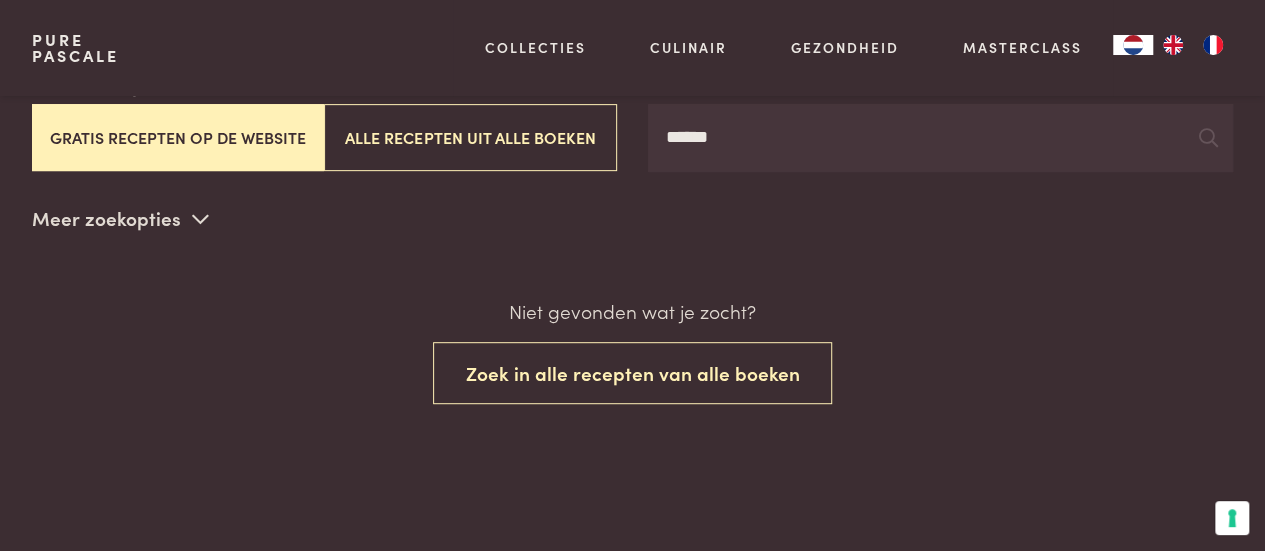 scroll, scrollTop: 390, scrollLeft: 0, axis: vertical 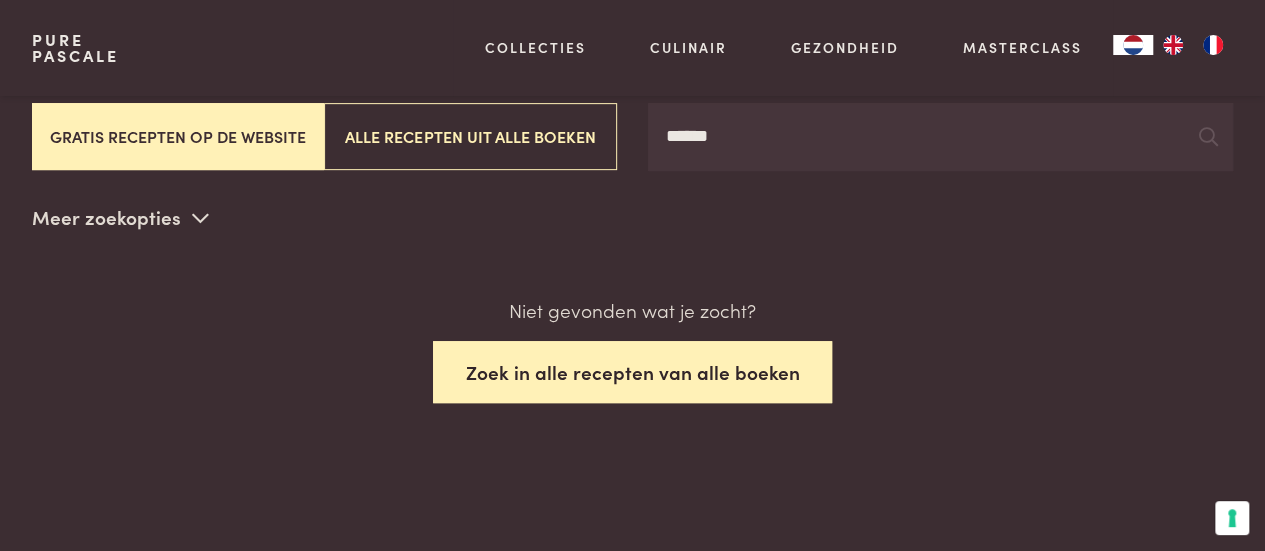 click on "Zoek in  alle recepten van alle boeken" at bounding box center [633, 372] 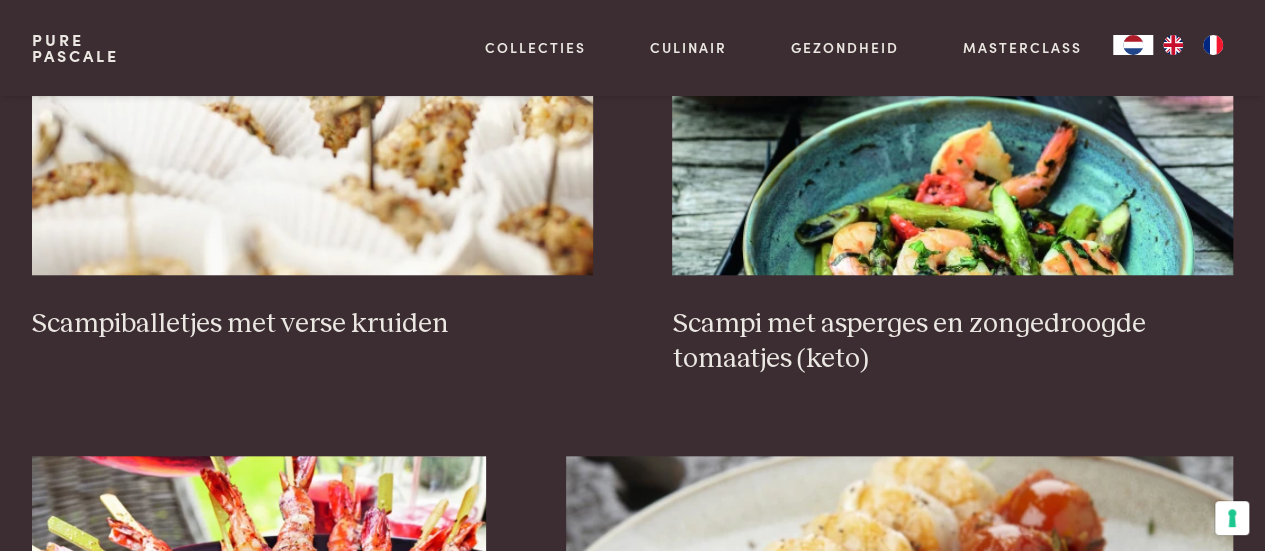 scroll, scrollTop: 832, scrollLeft: 0, axis: vertical 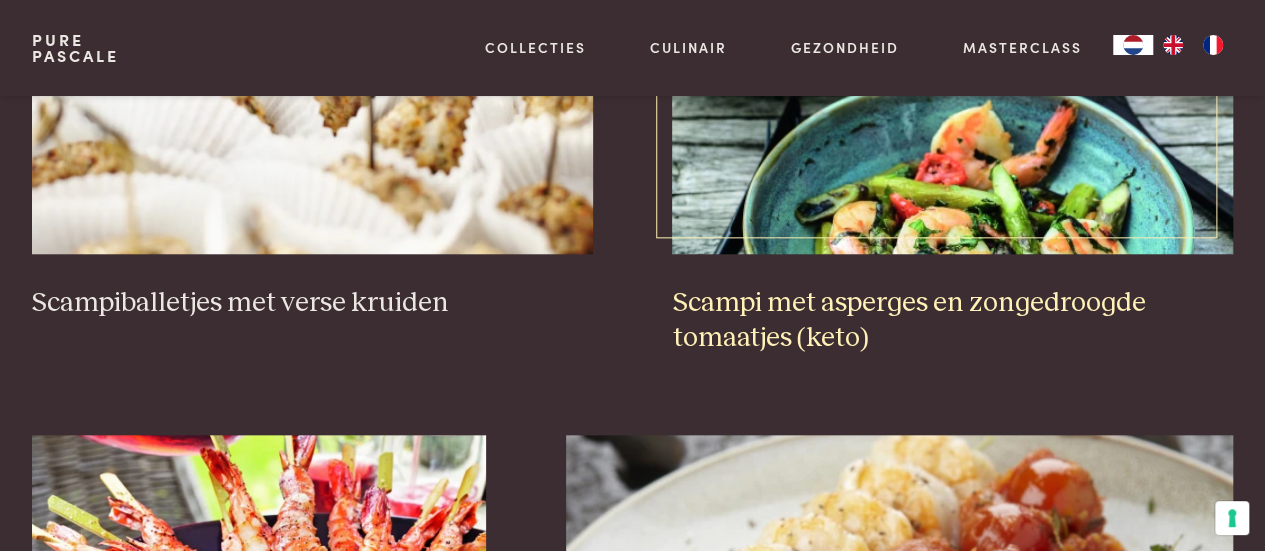 click on "Scampi met asperges en zongedroogde tomaatjes (keto)" at bounding box center (952, 320) 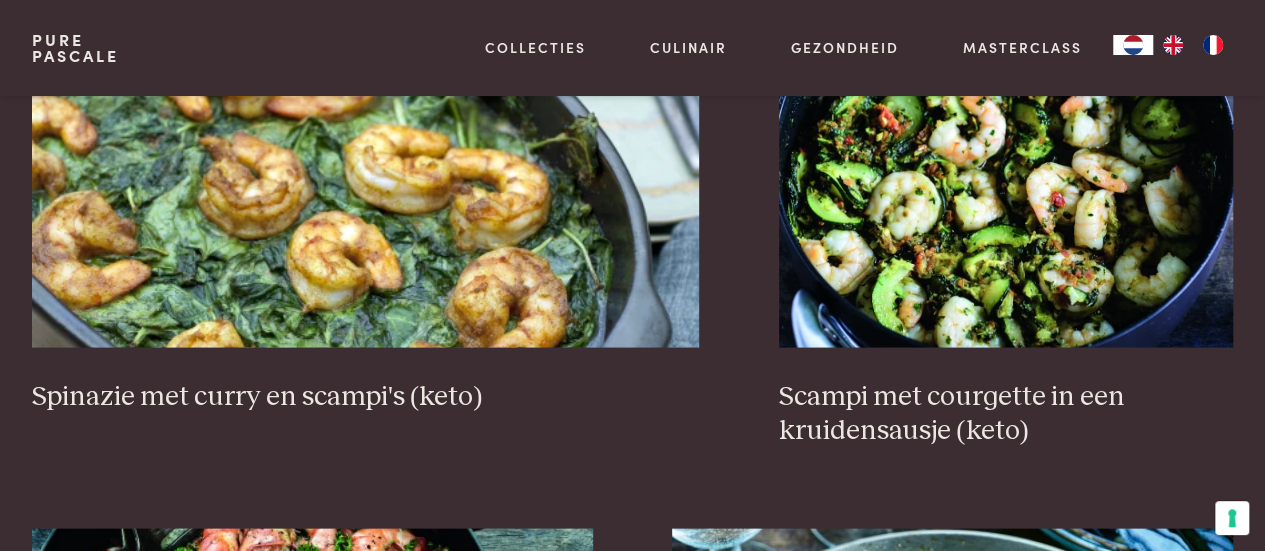scroll, scrollTop: 1867, scrollLeft: 0, axis: vertical 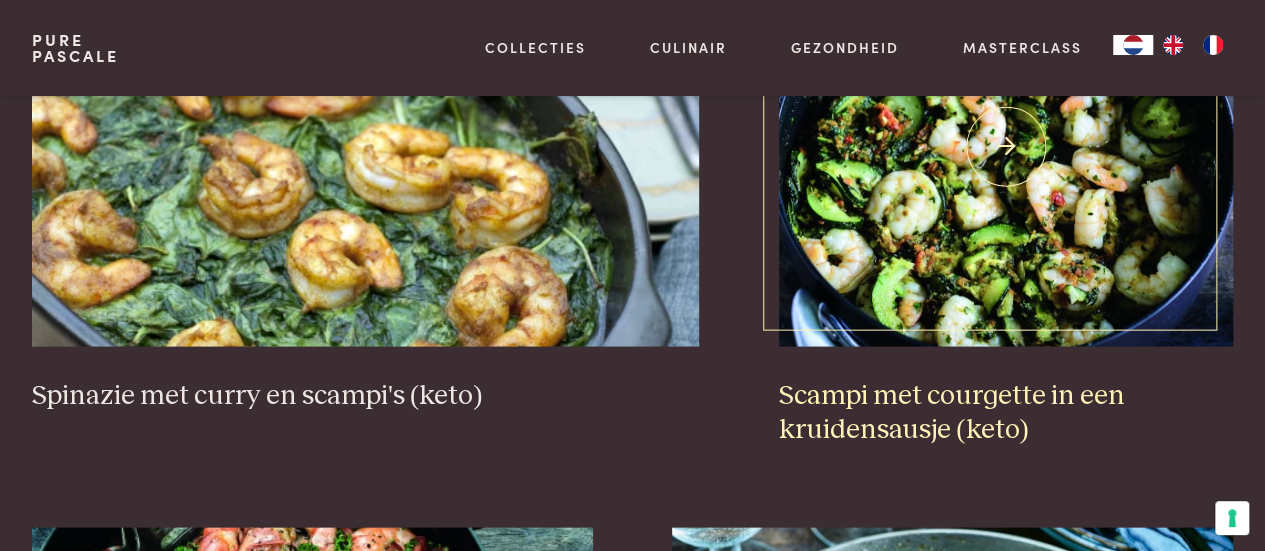 click on "Scampi met courgette in een kruidensausje (keto)" at bounding box center (1006, 412) 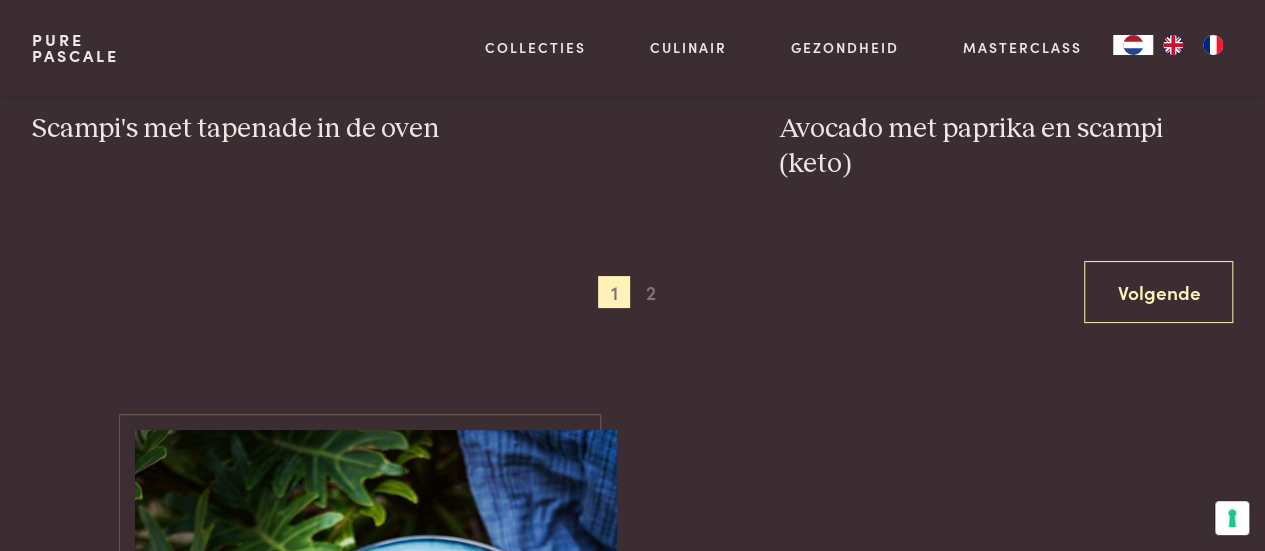 scroll, scrollTop: 3885, scrollLeft: 0, axis: vertical 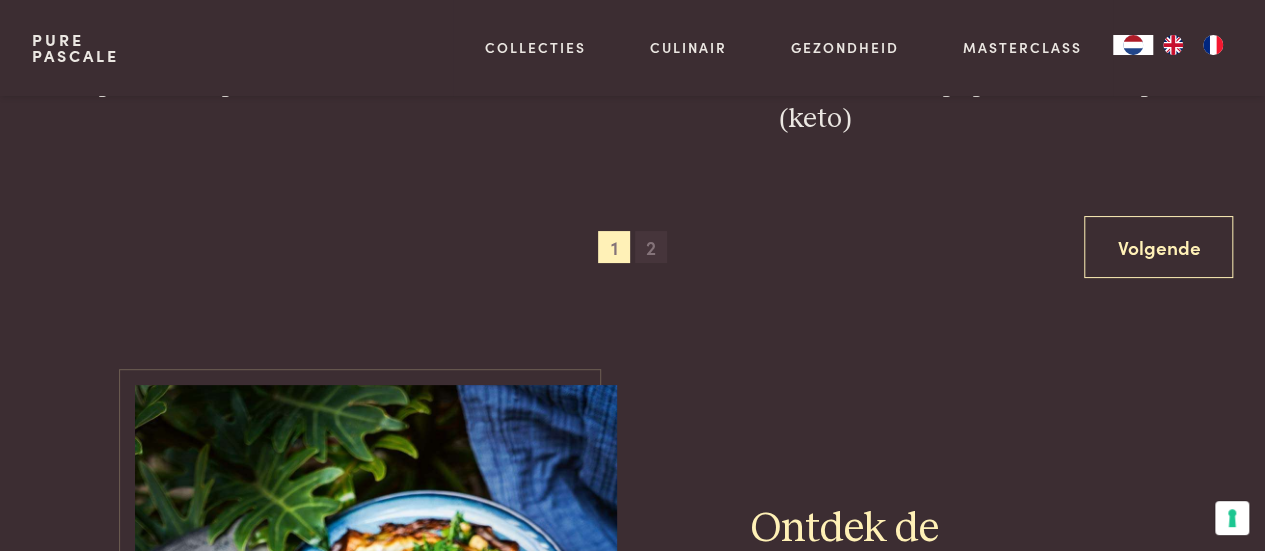click on "2" at bounding box center (651, 247) 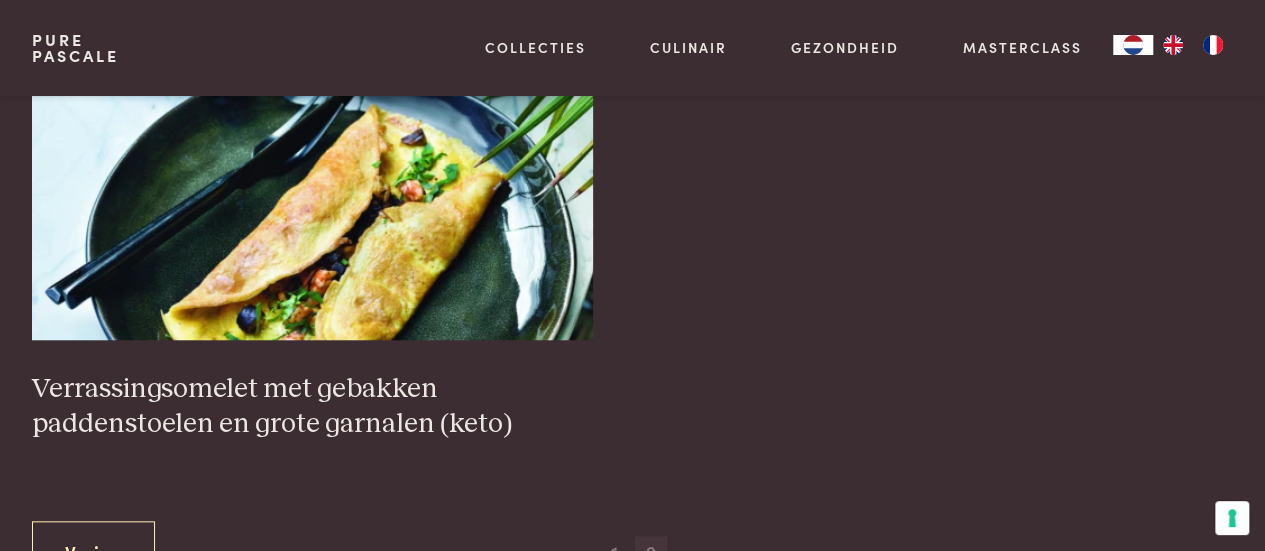 scroll, scrollTop: 783, scrollLeft: 0, axis: vertical 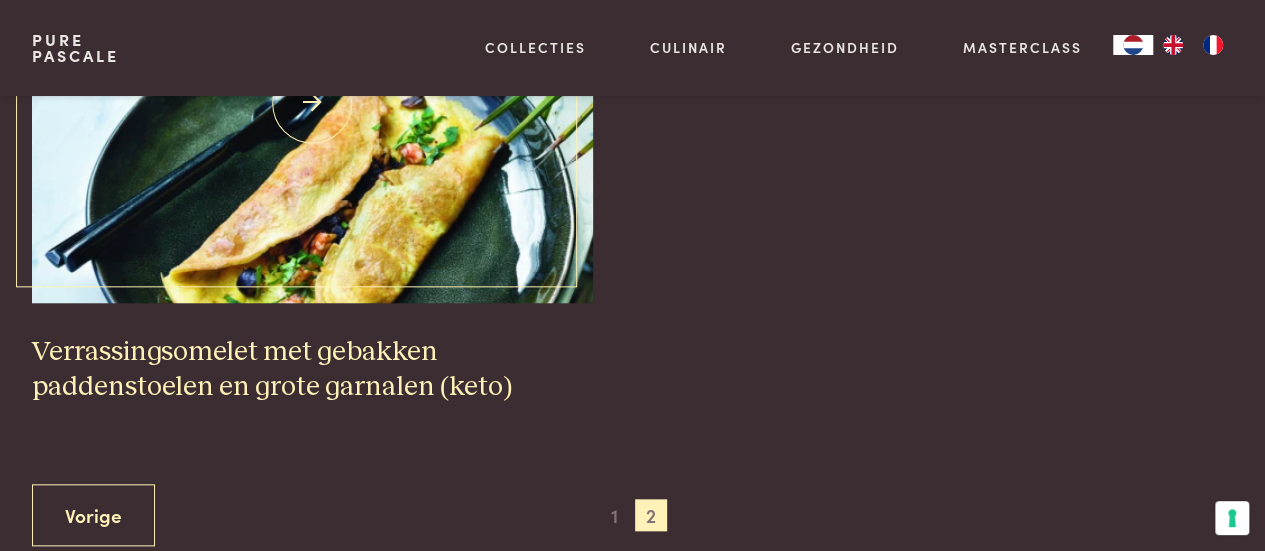 click on "Verrassingsomelet met gebakken paddenstoelen en grote garnalen (keto)" at bounding box center (312, 369) 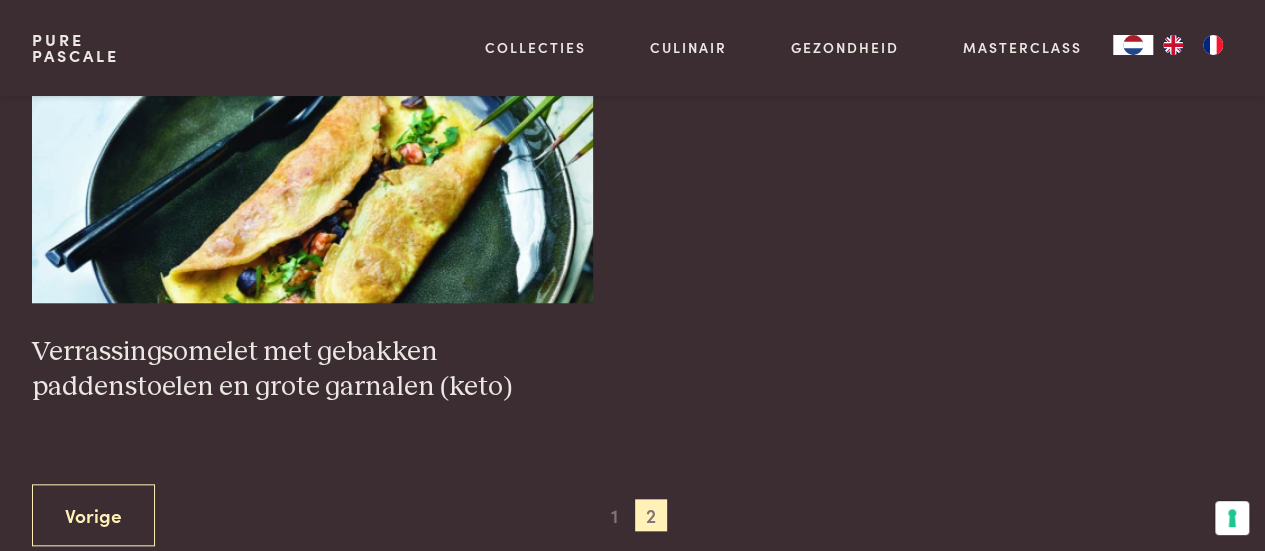 click on "Pure
Pascale" at bounding box center (75, 48) 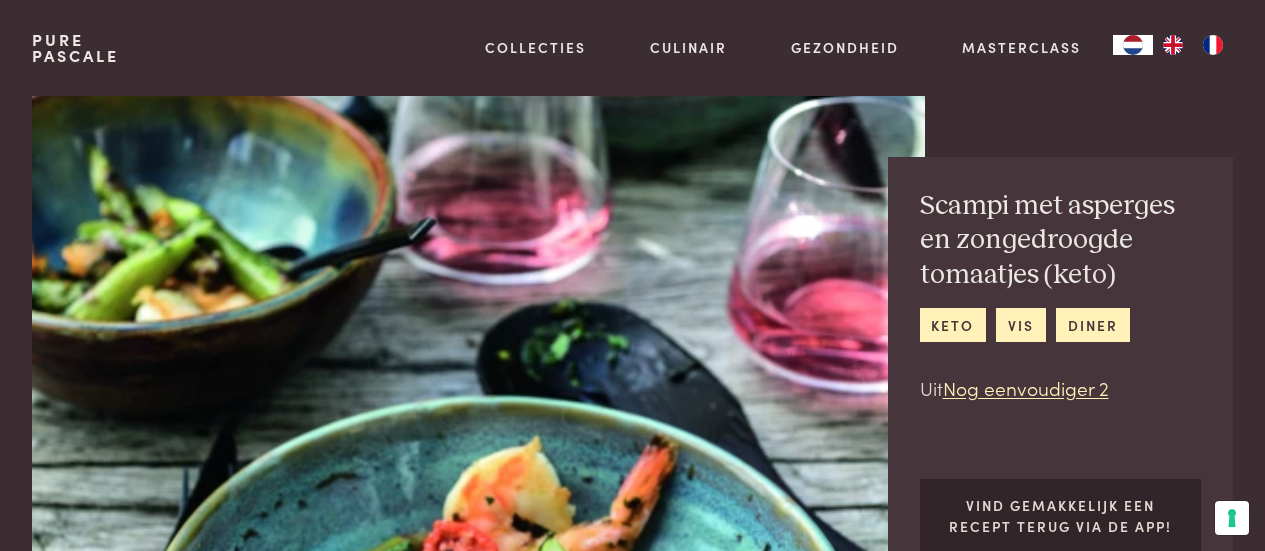scroll, scrollTop: 0, scrollLeft: 0, axis: both 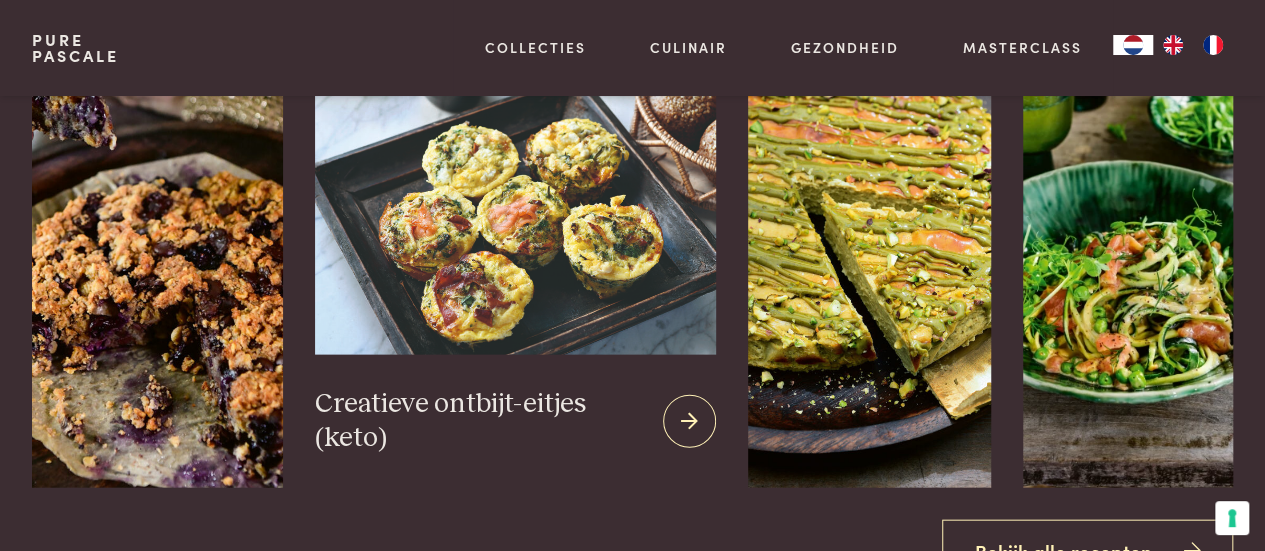 drag, startPoint x: 0, startPoint y: 0, endPoint x: 568, endPoint y: 458, distance: 729.64923 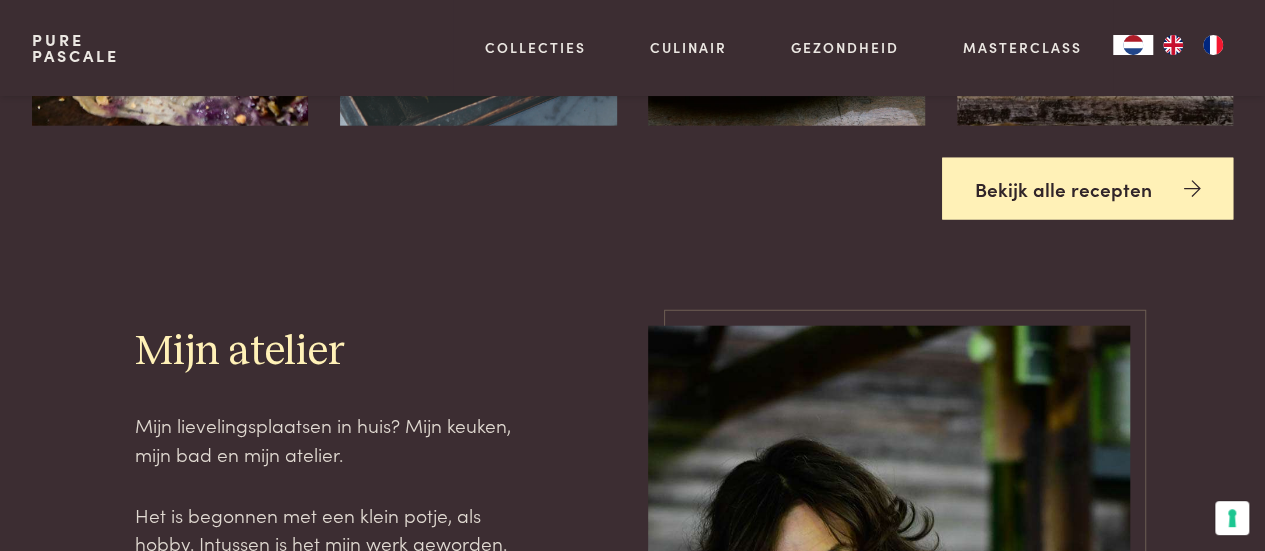 drag, startPoint x: 568, startPoint y: 458, endPoint x: 1088, endPoint y: 183, distance: 588.2389 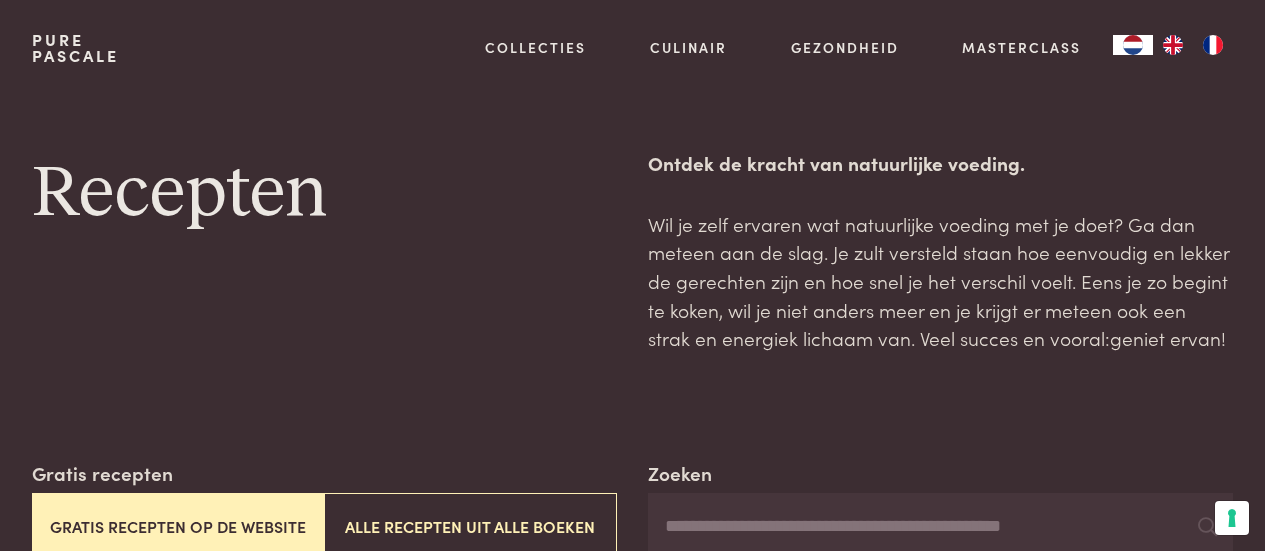 scroll, scrollTop: 0, scrollLeft: 0, axis: both 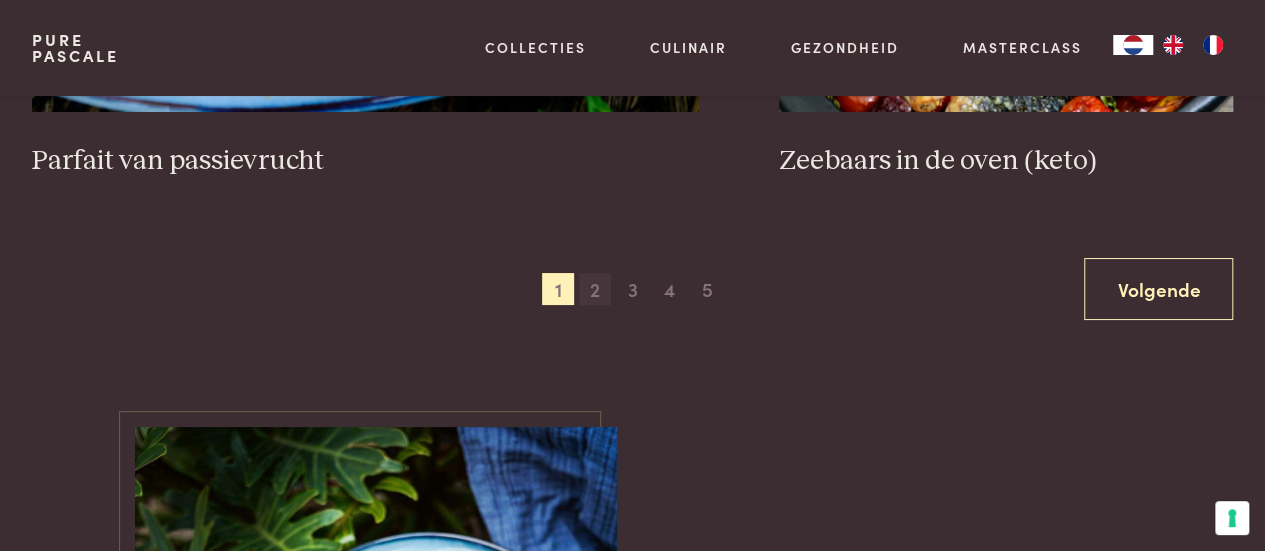 click on "2" at bounding box center (595, 289) 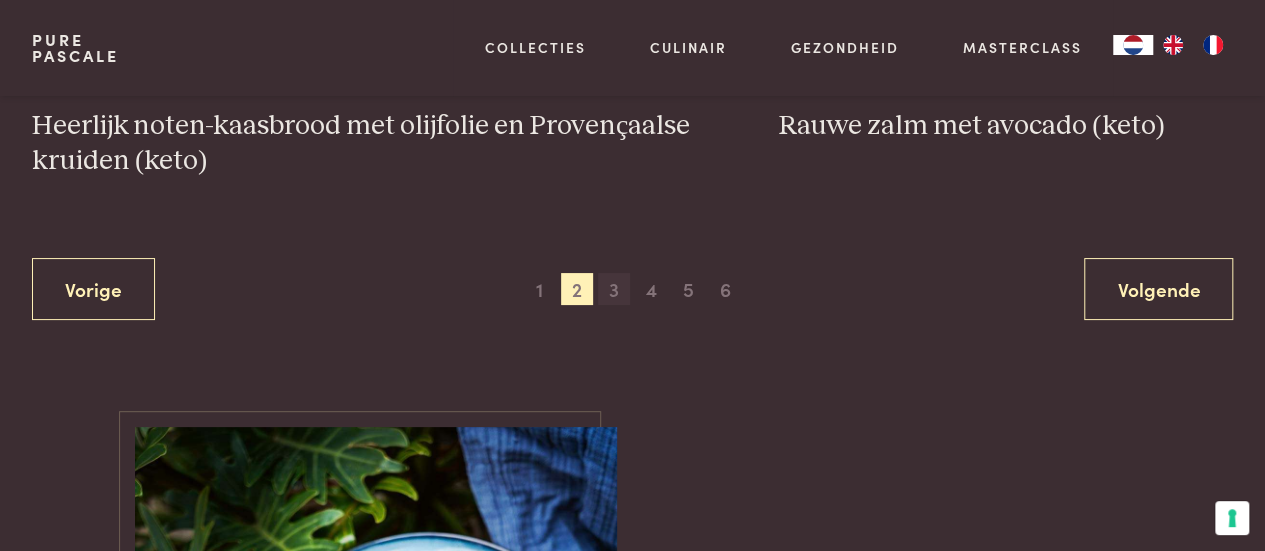 click on "3" at bounding box center (614, 289) 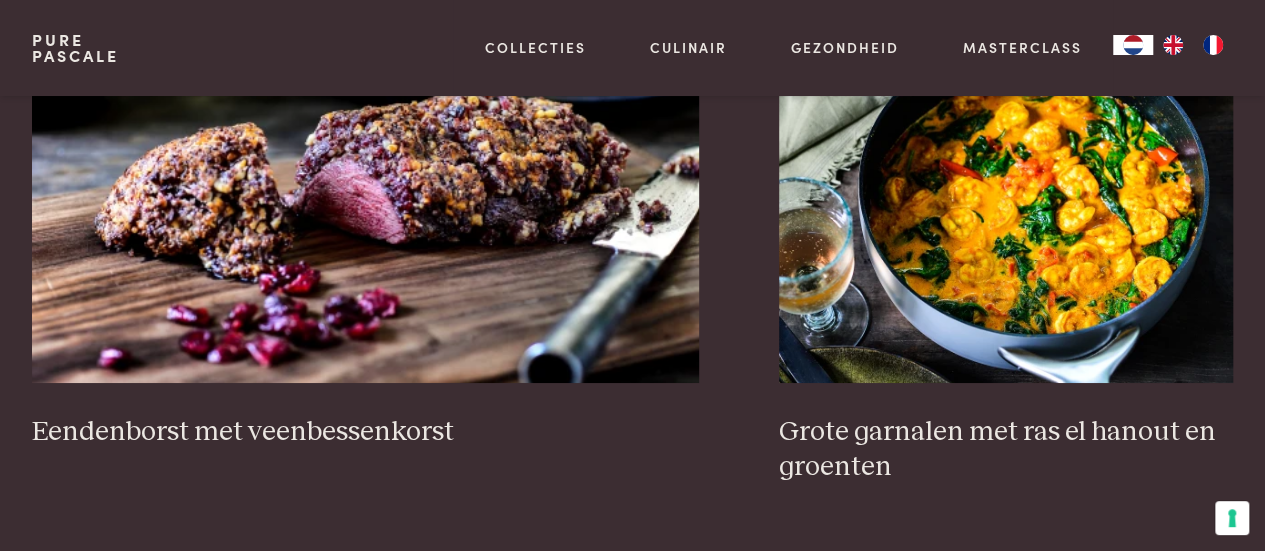 scroll, scrollTop: 3614, scrollLeft: 0, axis: vertical 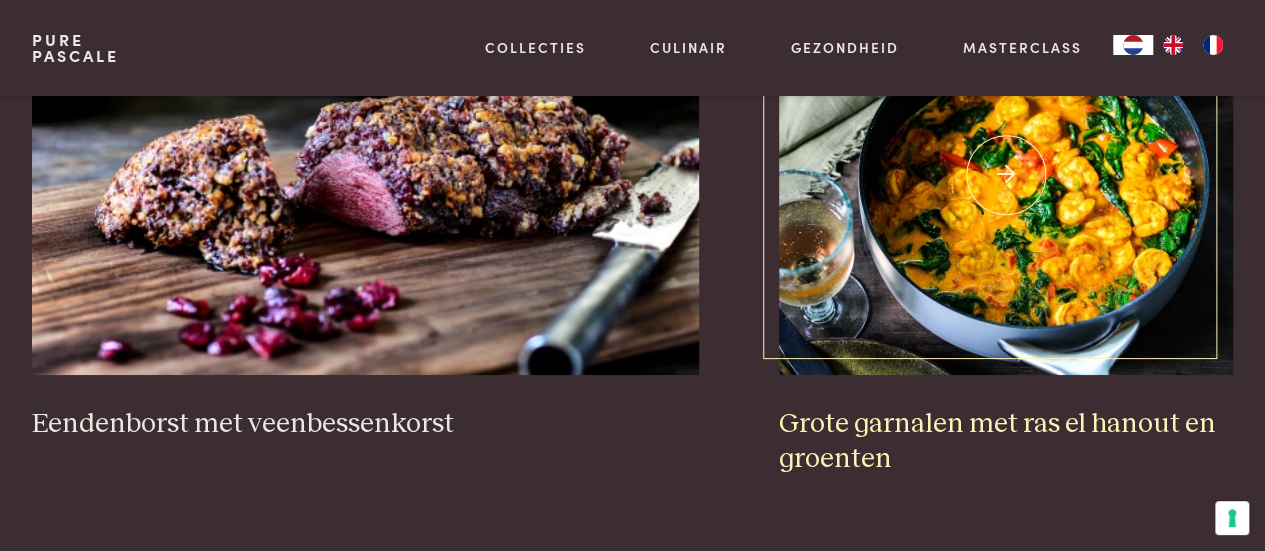 click on "Grote garnalen met ras el hanout en groenten" at bounding box center [1006, 441] 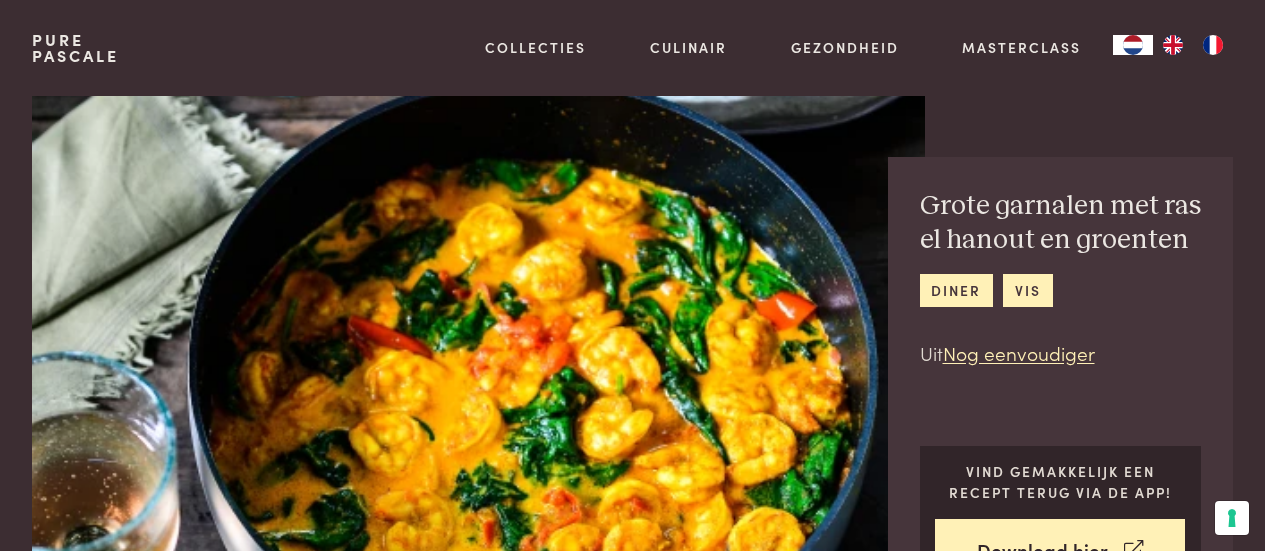 scroll, scrollTop: 0, scrollLeft: 0, axis: both 